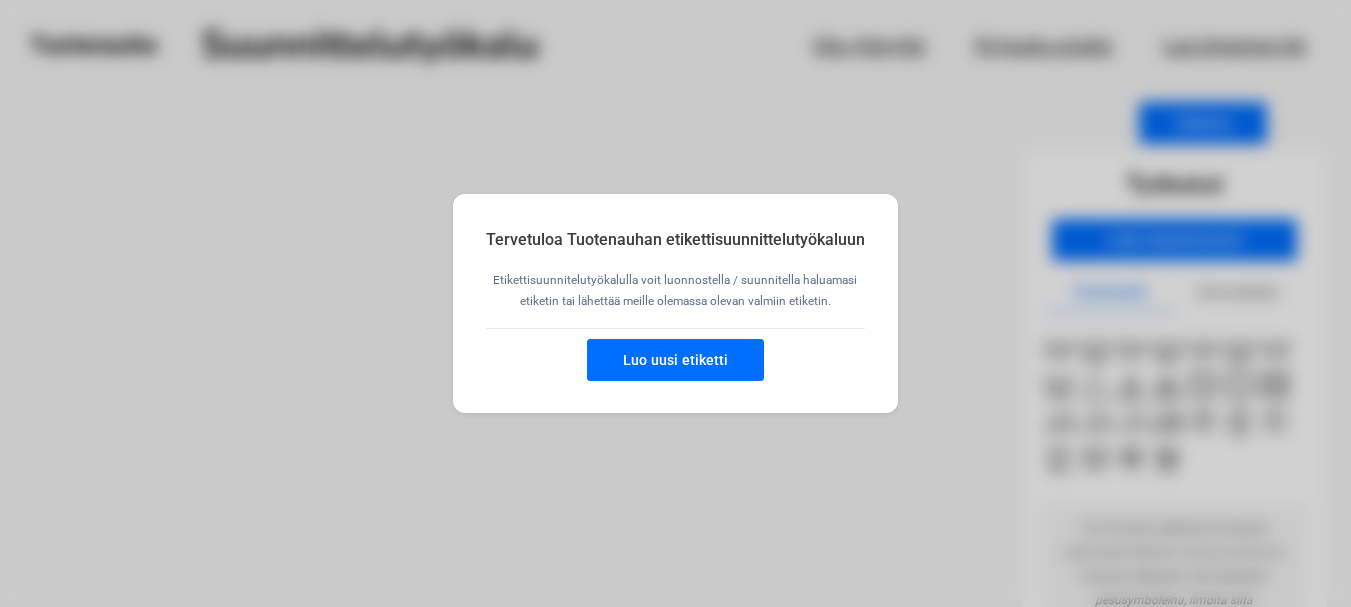 scroll, scrollTop: 0, scrollLeft: 0, axis: both 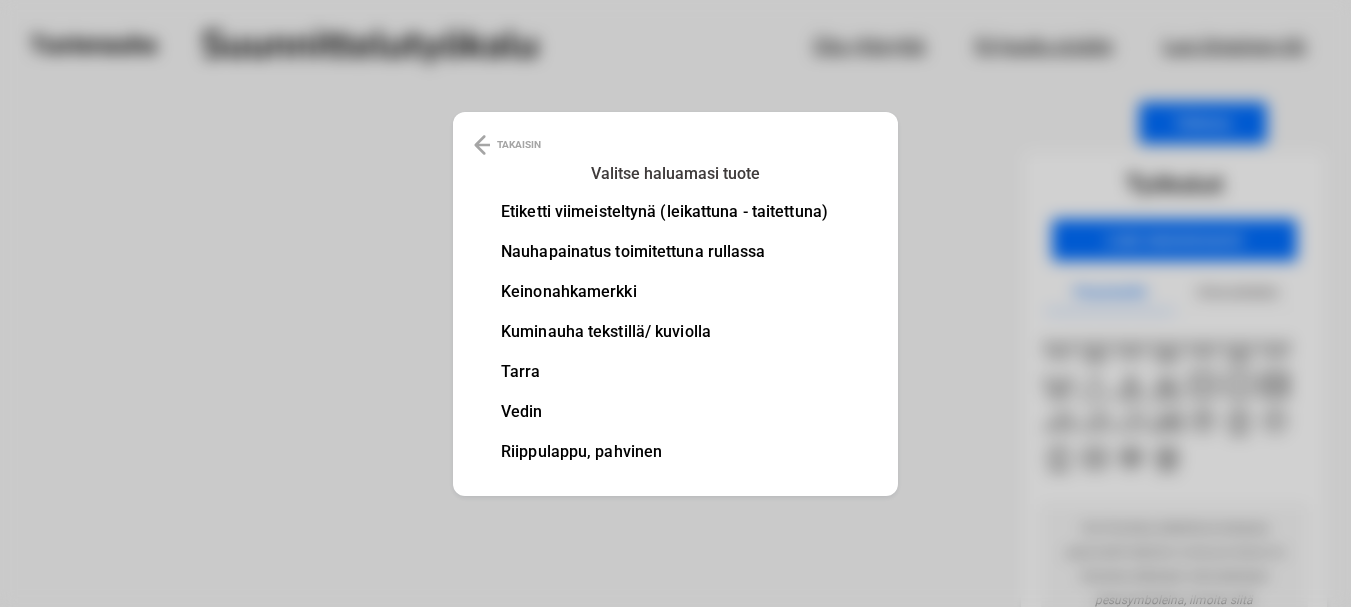 click on "Nauhapainatus toimitettuna rullassa" at bounding box center (664, 252) 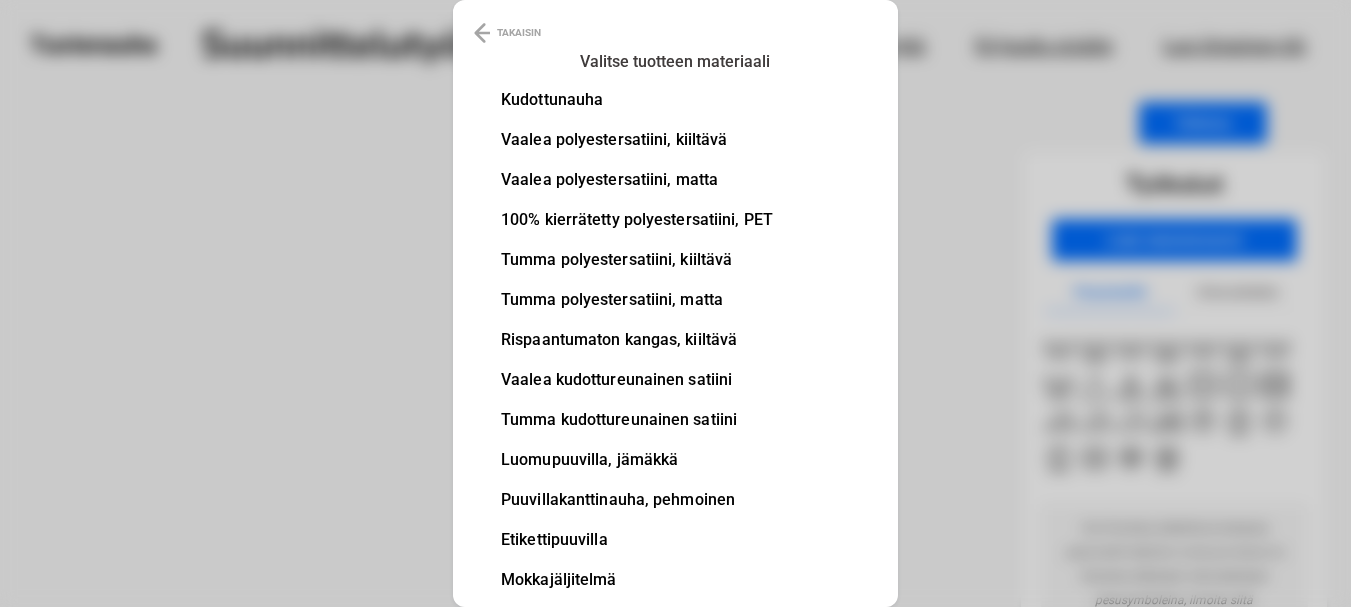 click on "Vaalea polyestersatiini, matta" at bounding box center [637, 180] 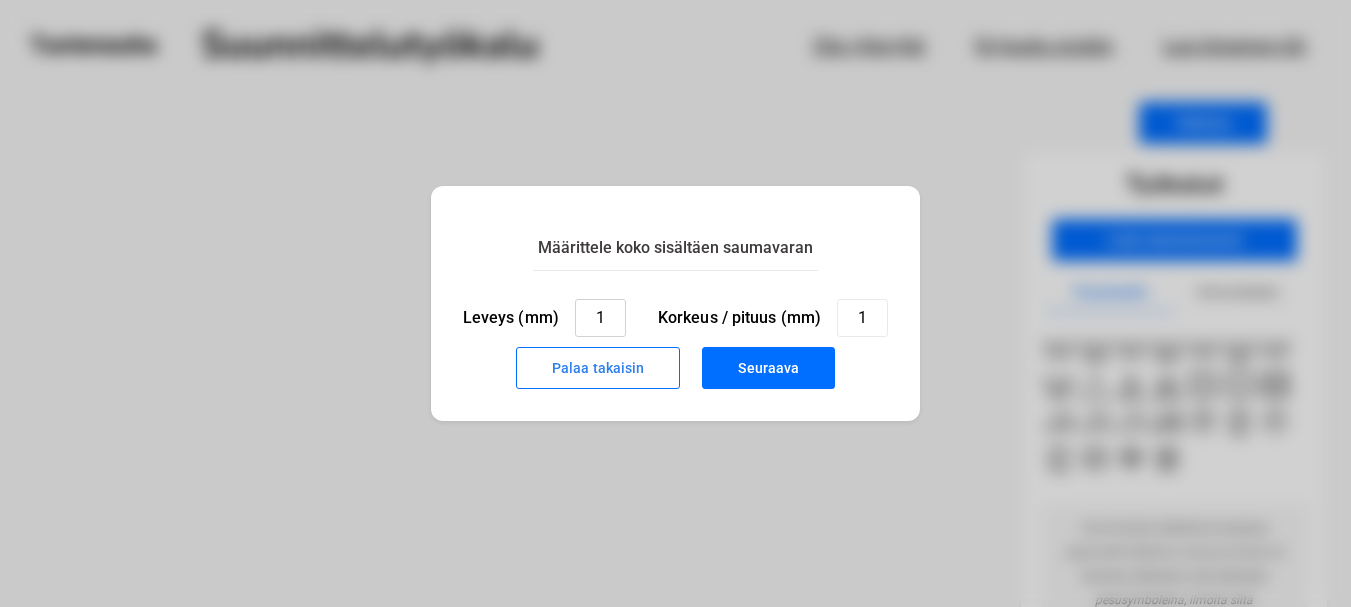 click on "1" at bounding box center [600, 318] 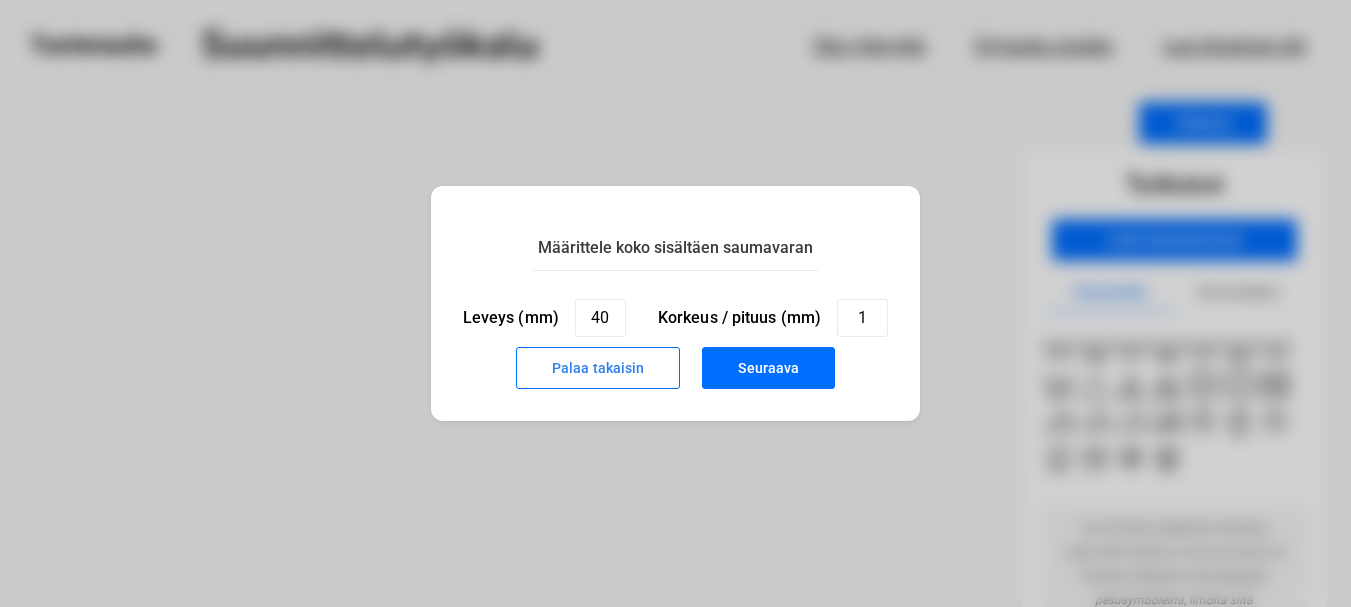 click on "Seuraava" at bounding box center (768, 368) 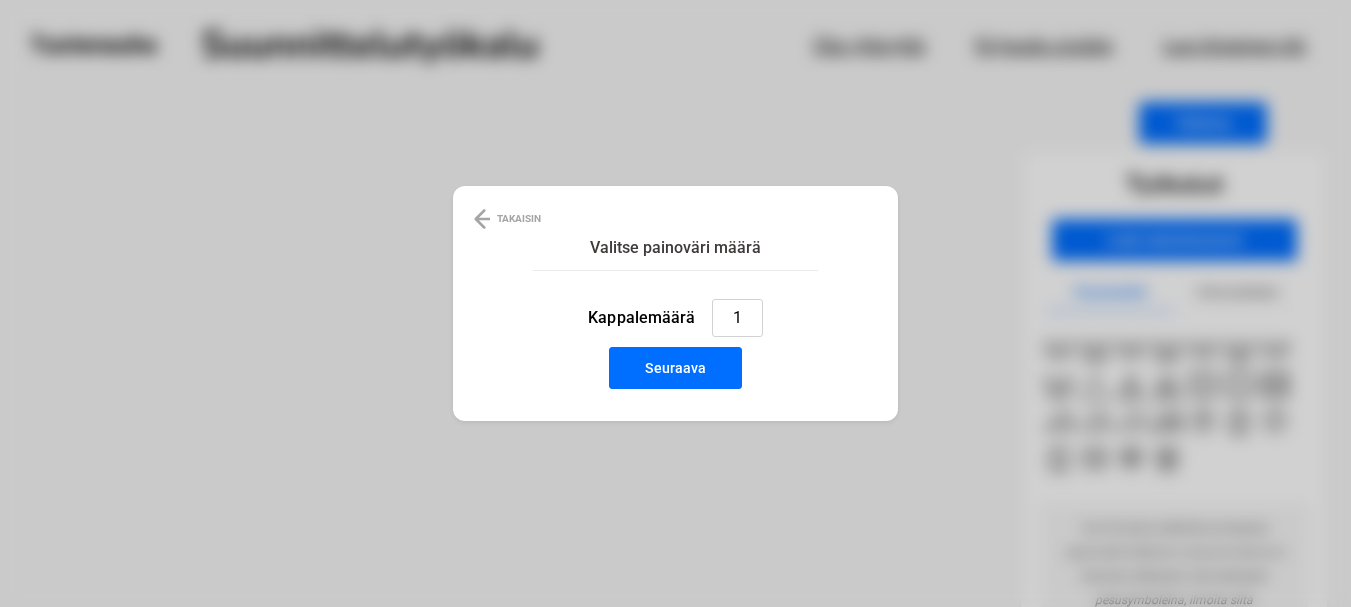click on "1" at bounding box center (737, 318) 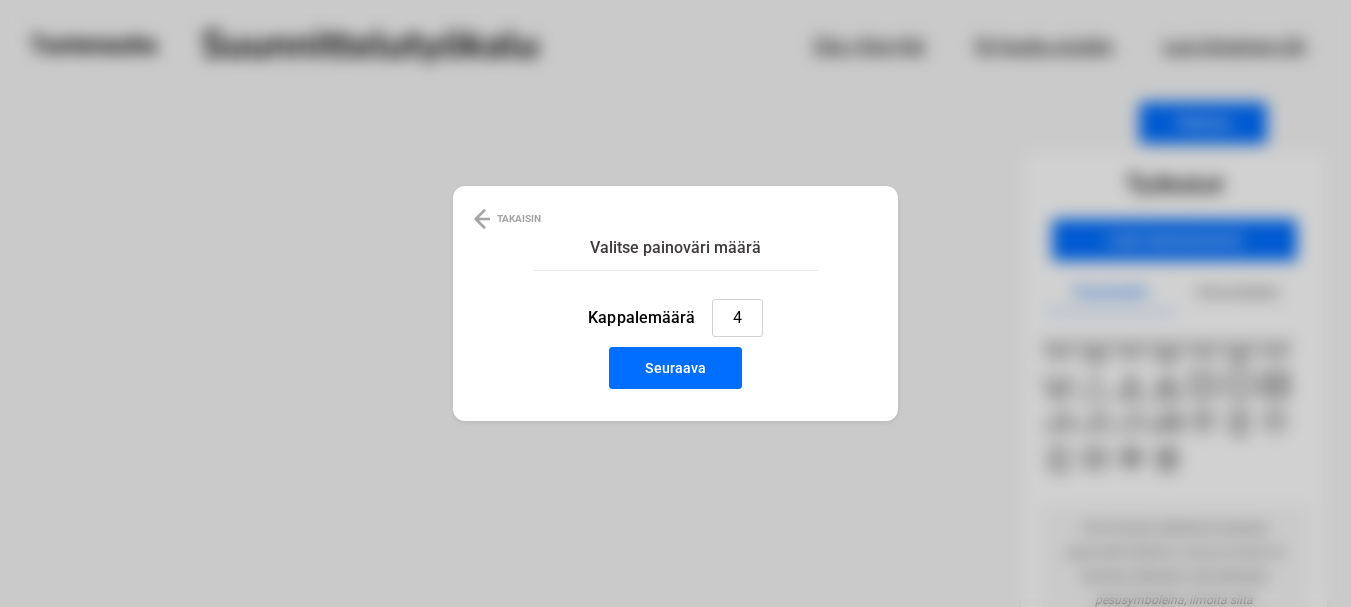 type on "4" 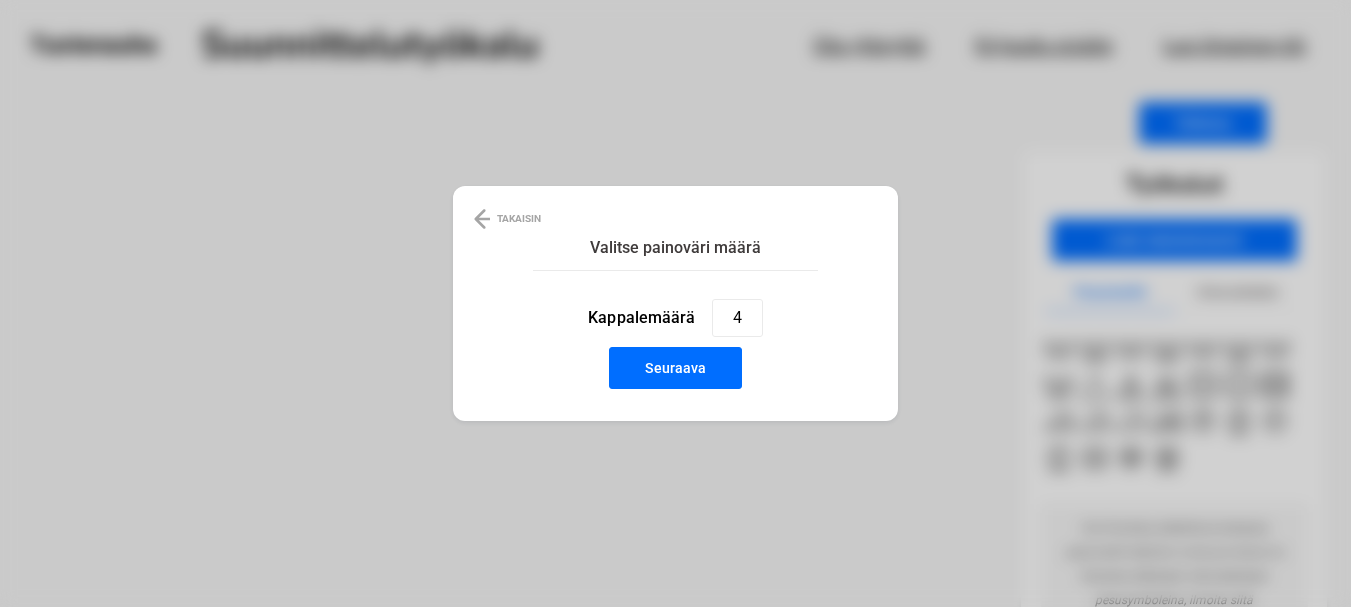 click on "Seuraava" at bounding box center [675, 368] 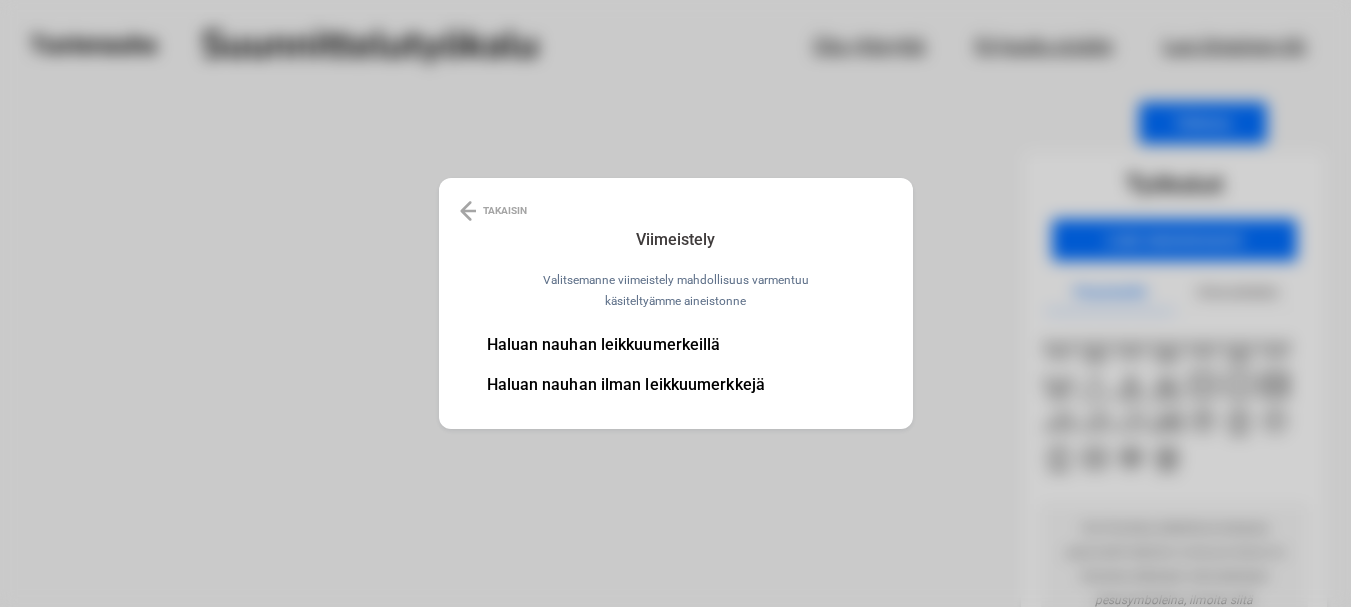 click on "Haluan nauhan leikkuumerkeillä" at bounding box center [626, 345] 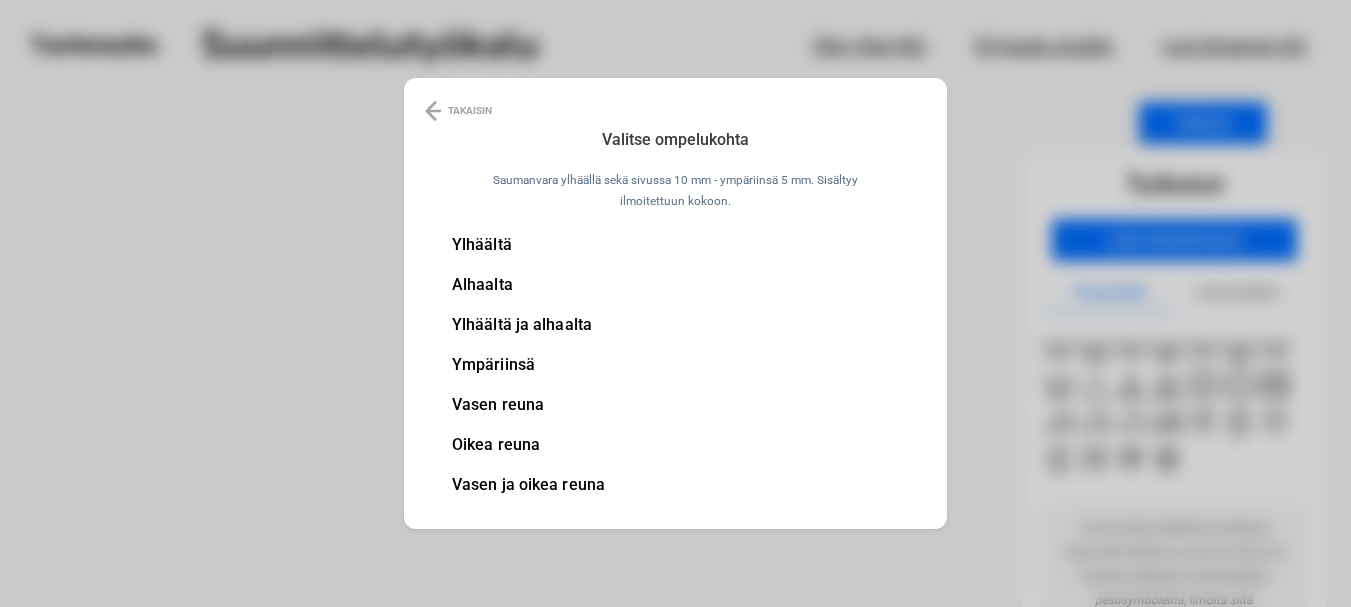 click on "Ylhäältä" at bounding box center (528, 245) 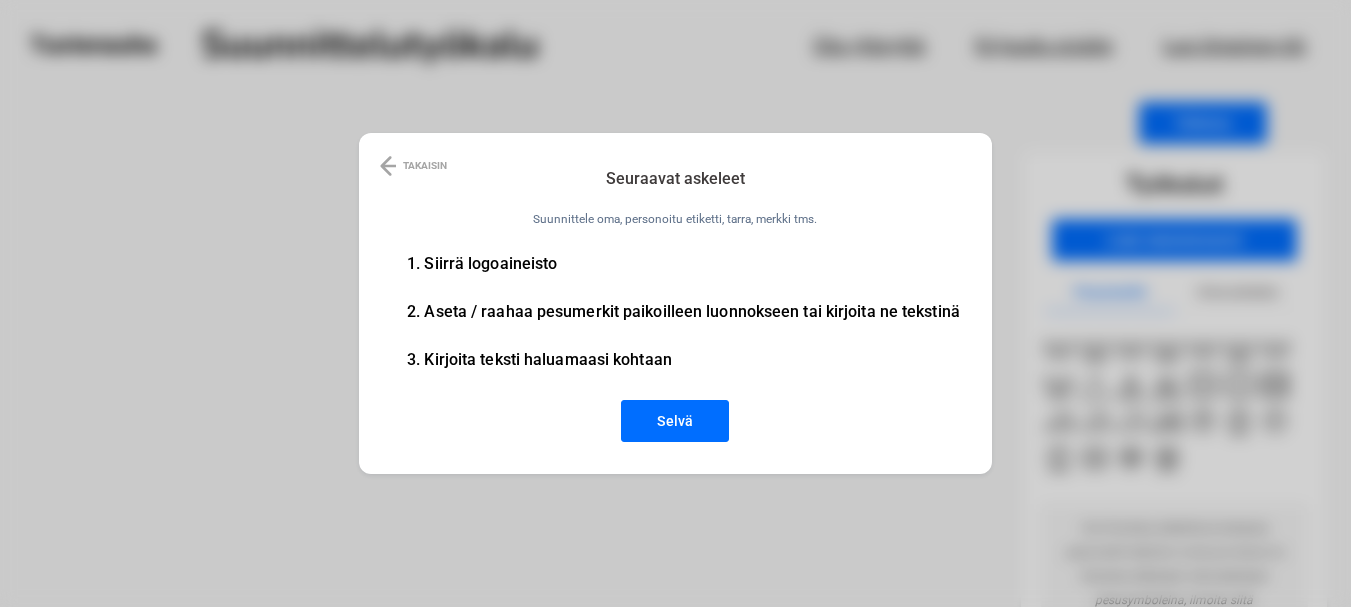 click at bounding box center (388, 166) 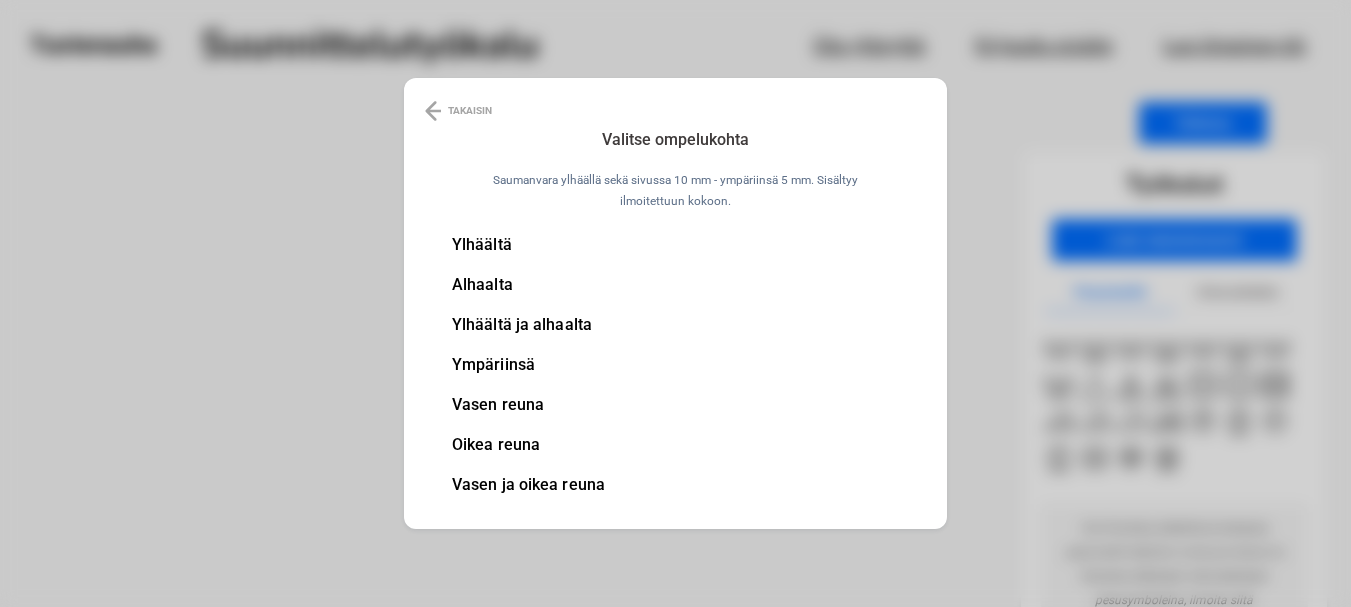 click on "Ylhäältä ja alhaalta" at bounding box center [528, 325] 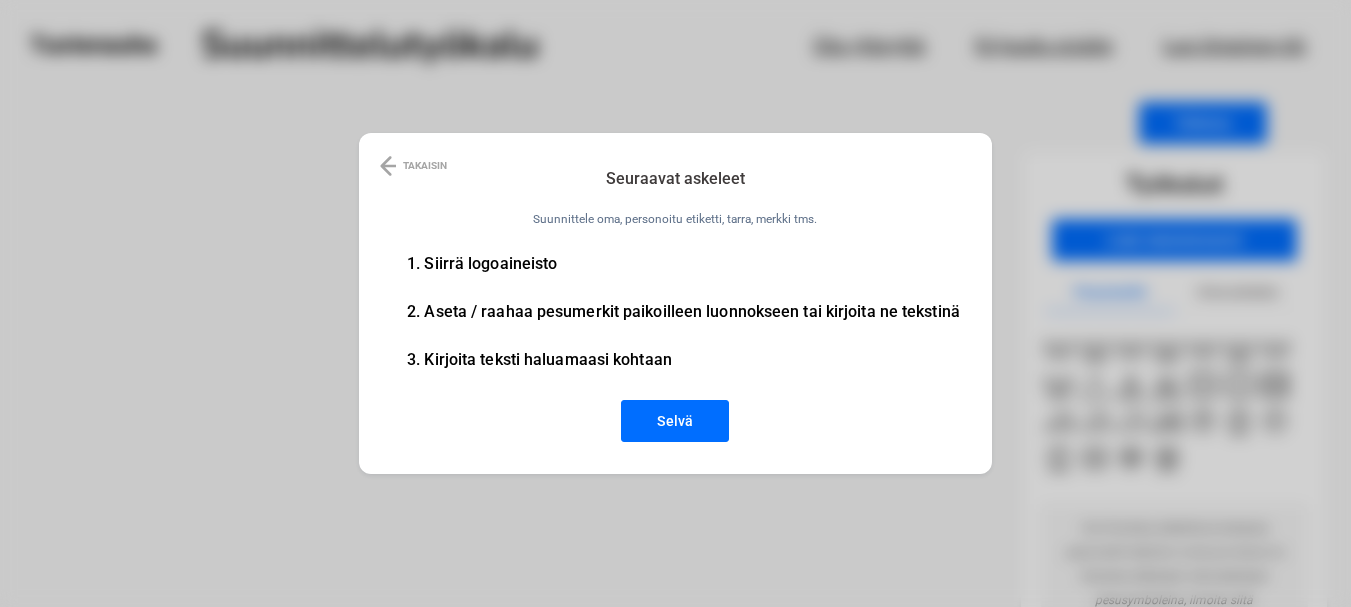 click on "Selvä" at bounding box center [675, 421] 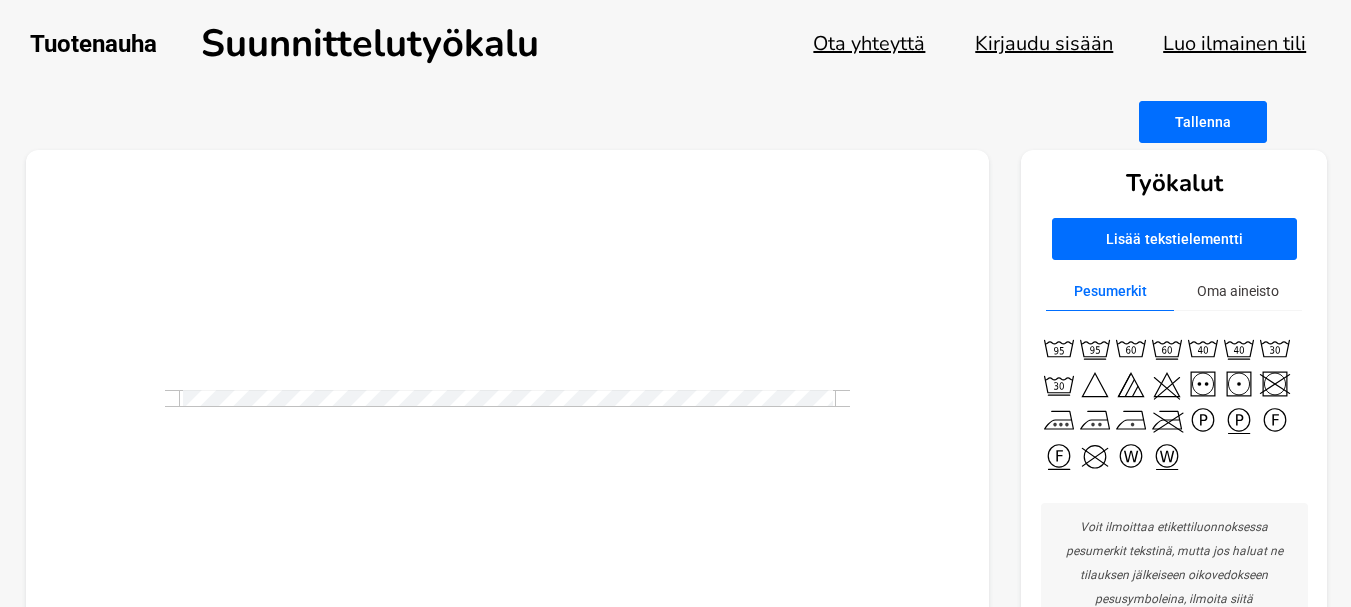 scroll, scrollTop: 0, scrollLeft: 0, axis: both 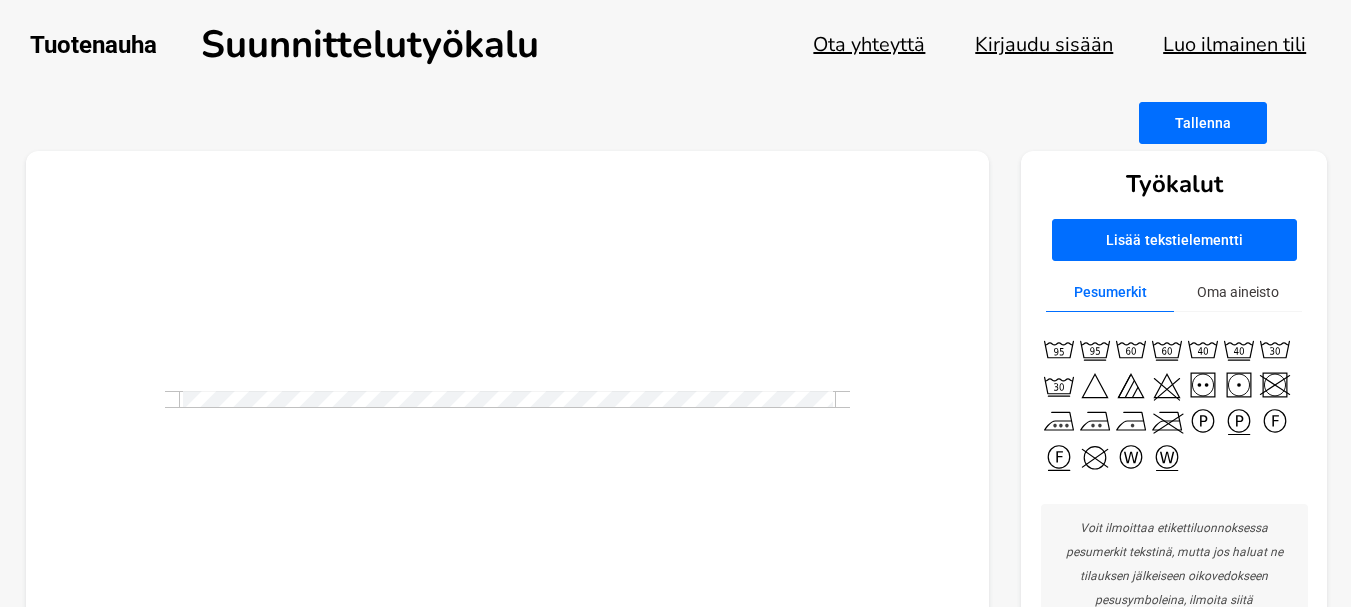 click on "Oma aineisto" at bounding box center (1238, 292) 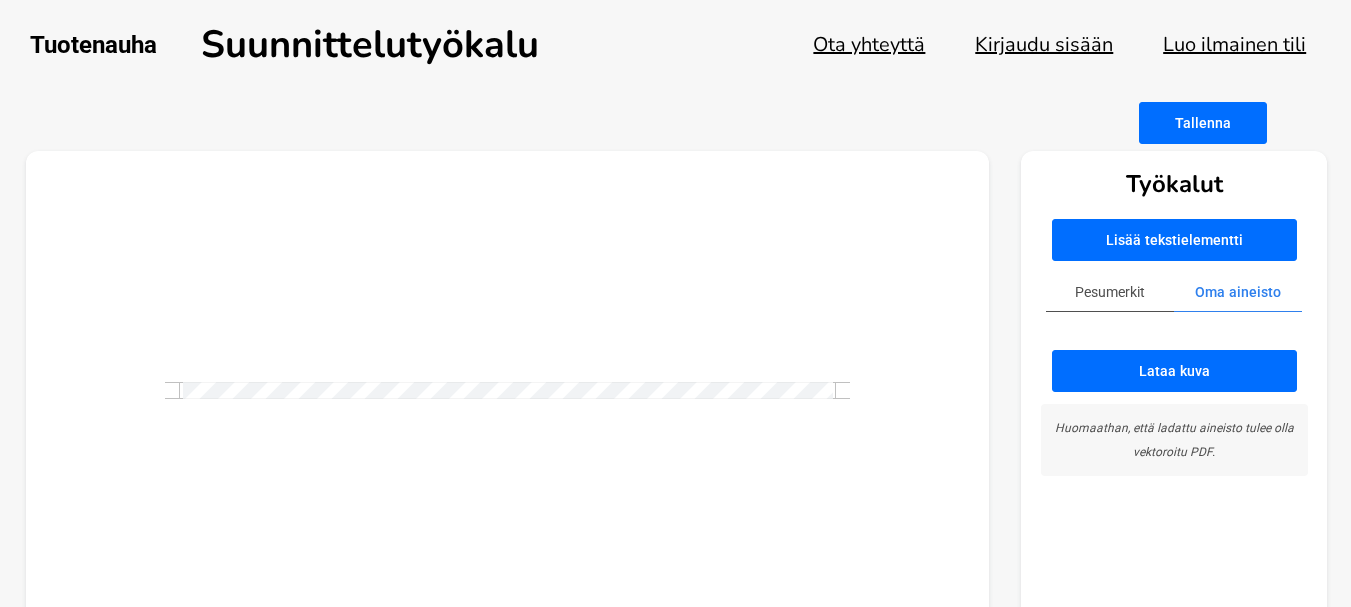 click on "Lataa kuva" at bounding box center (1174, 371) 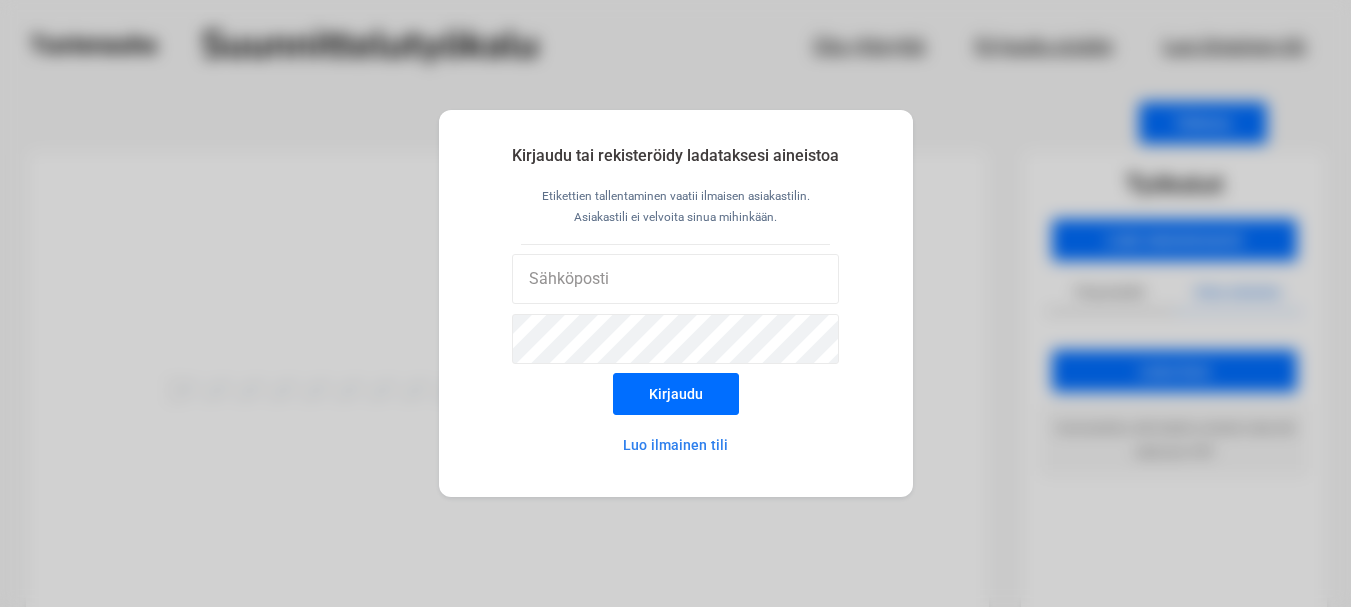 click on "Luo ilmainen tili" at bounding box center [675, 445] 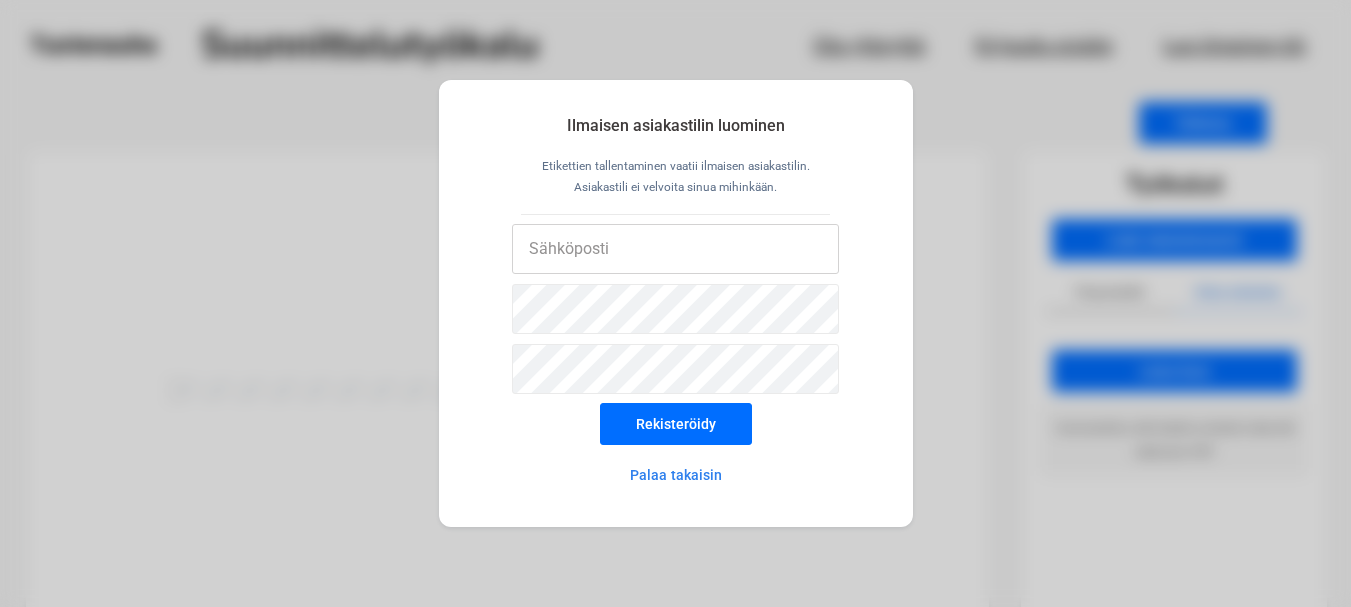 click at bounding box center (675, 249) 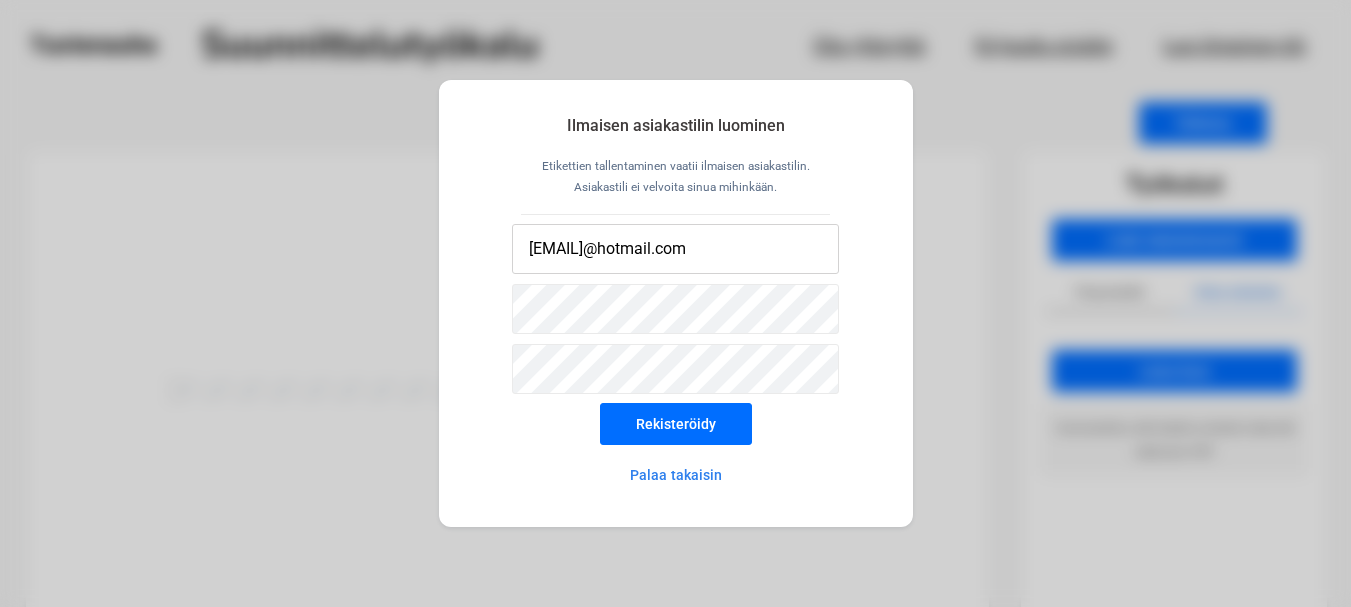 type on "[EMAIL]@hotmail.com" 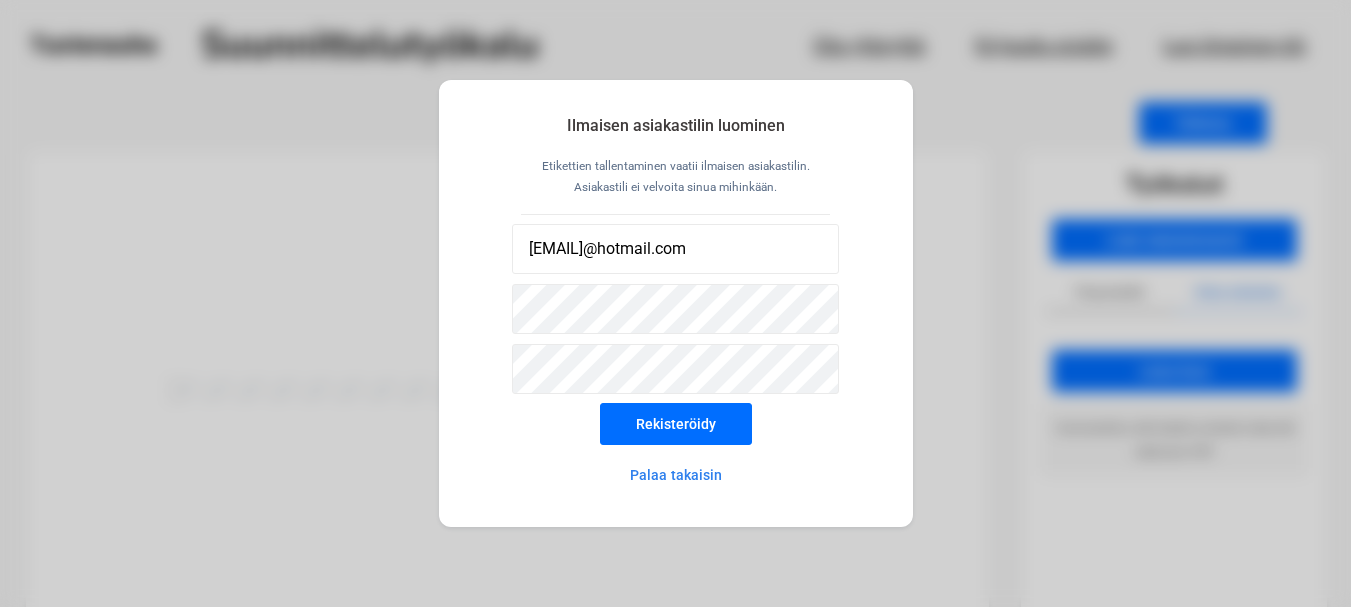 click on "Rekisteröidy" at bounding box center [676, 424] 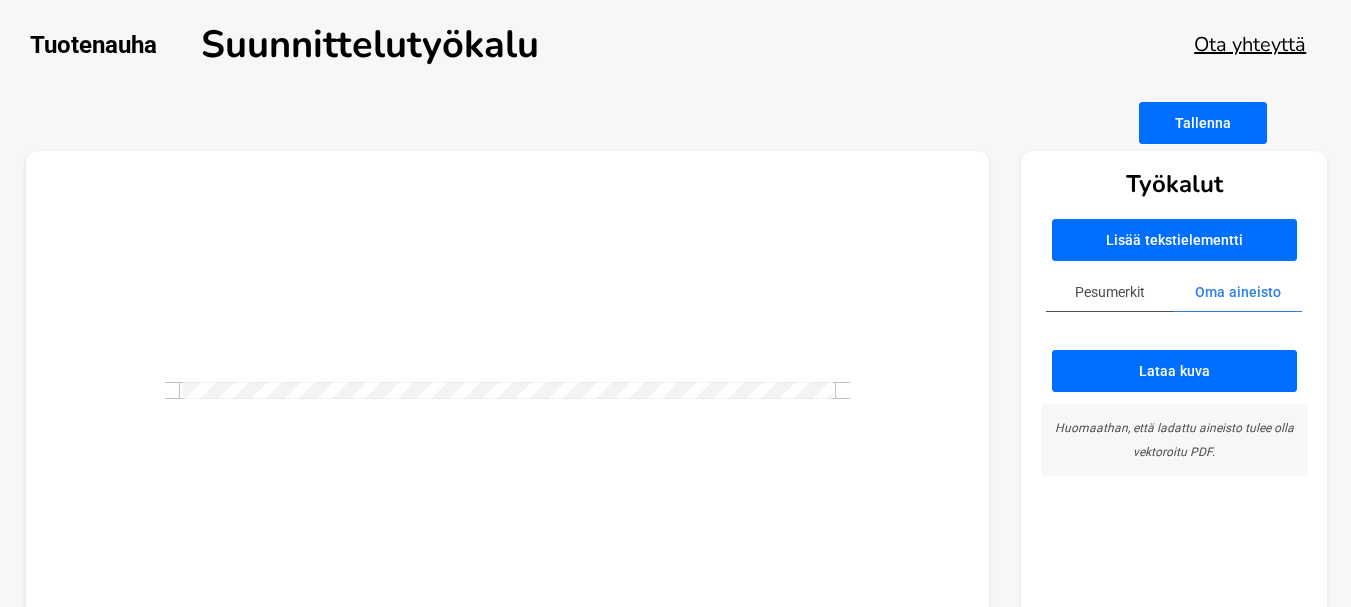 click on "Lataa kuva" at bounding box center (1174, 371) 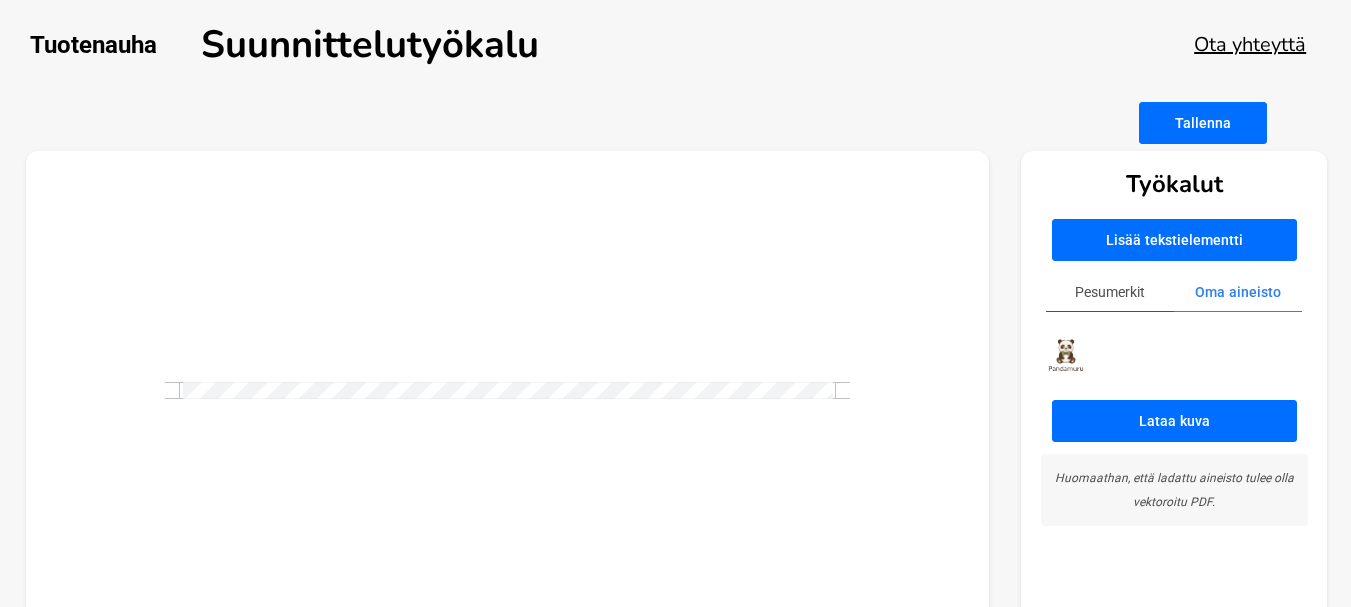 click on "Pesumerkit" at bounding box center (1110, 292) 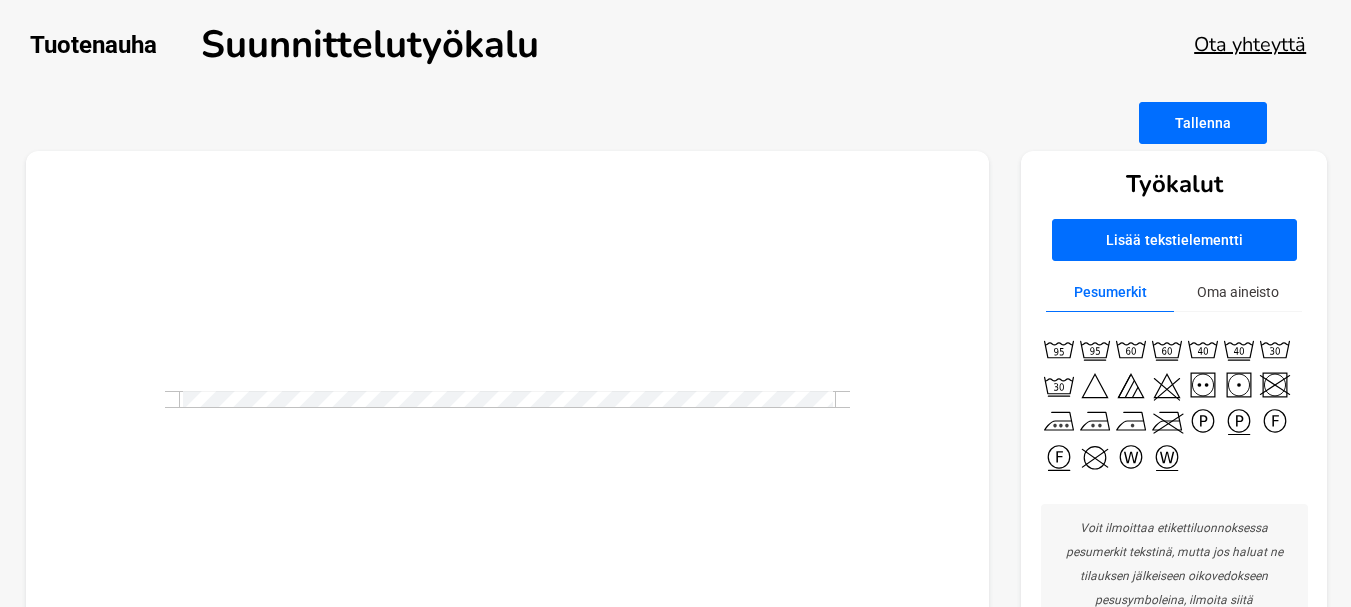 click at bounding box center [1275, 349] 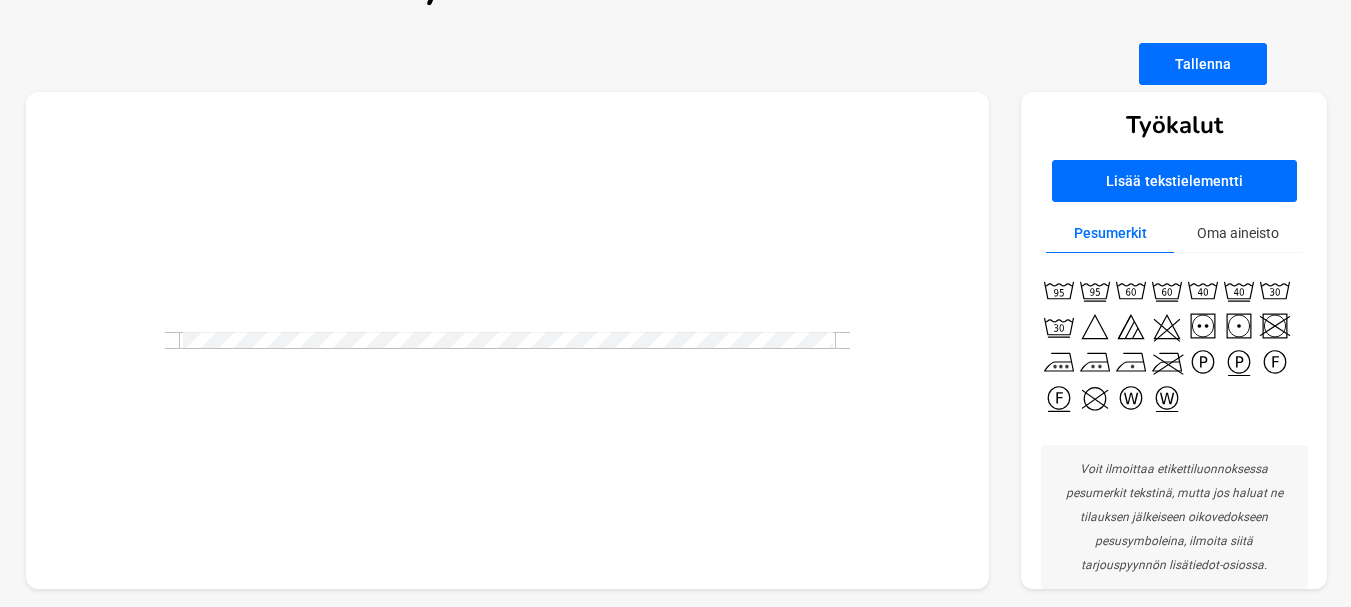scroll, scrollTop: 67, scrollLeft: 0, axis: vertical 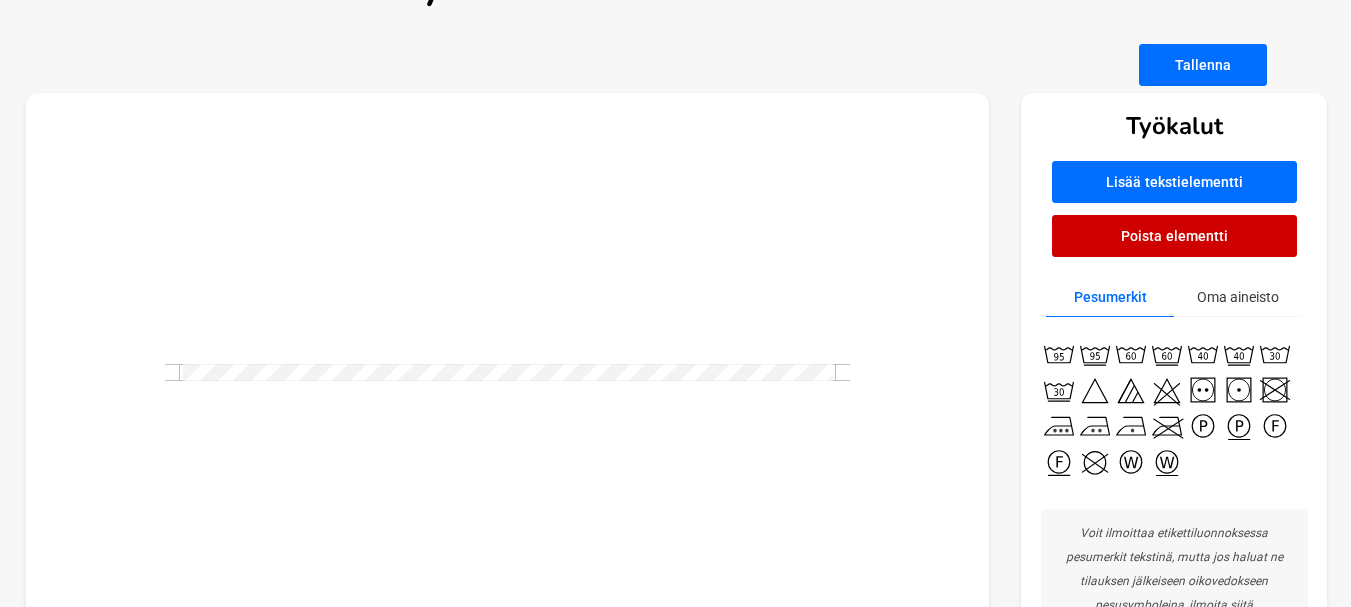 click at bounding box center [1174, 408] 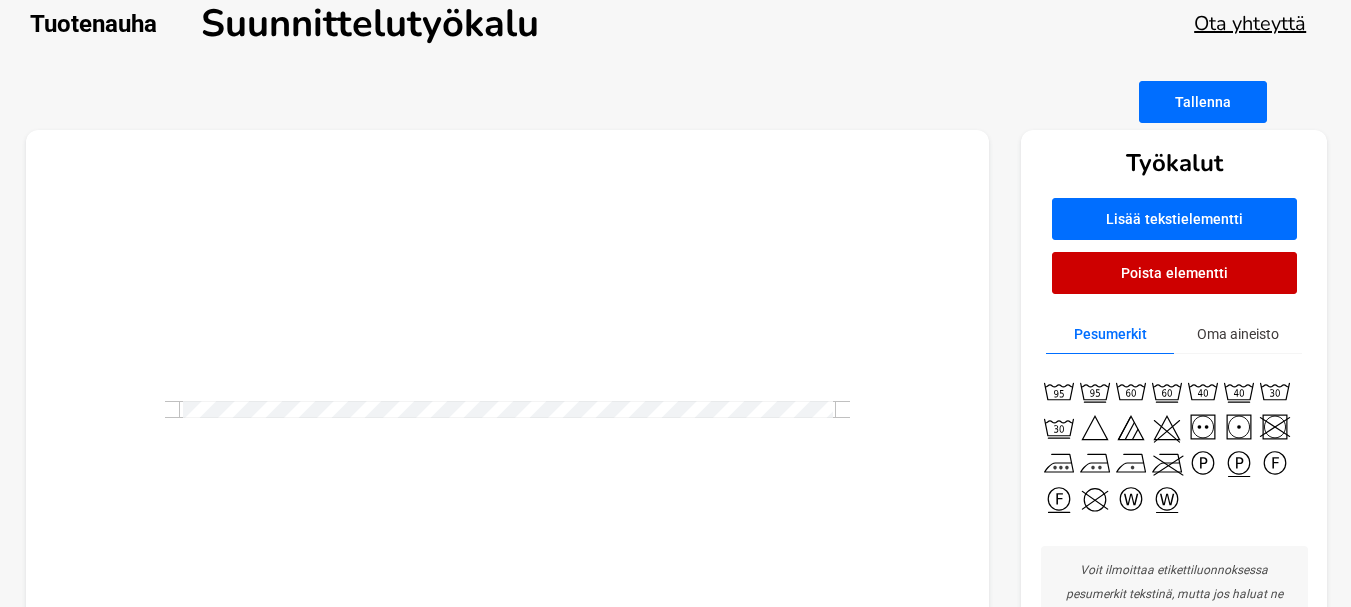 scroll, scrollTop: 0, scrollLeft: 0, axis: both 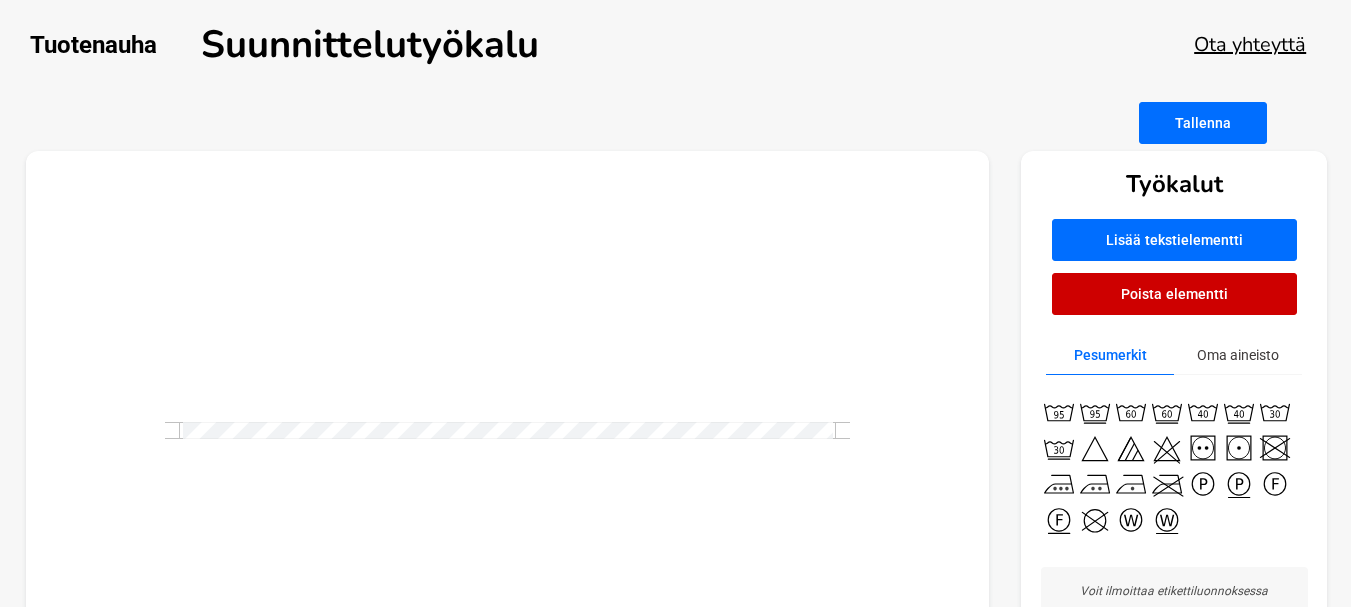 click on "Tallenna" at bounding box center (1203, 123) 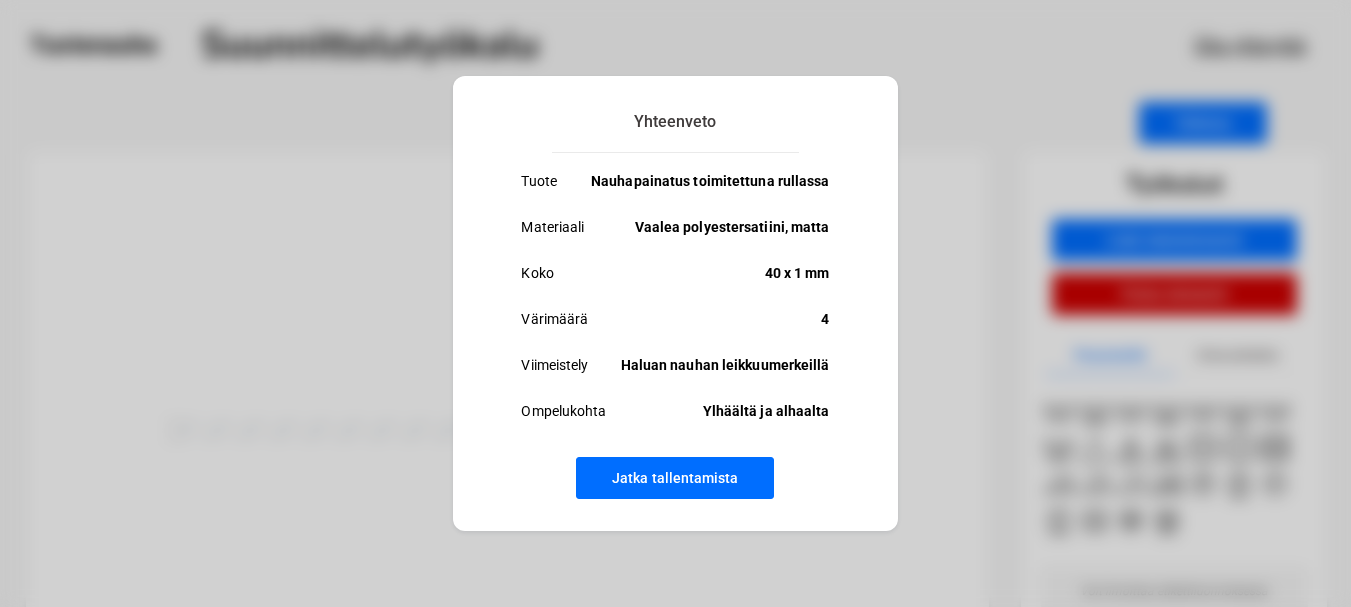 click on "Yhteenveto Tuote Nauhapainatus toimitettuna rullassa Materiaali Vaalea polyestersatiini, matta Koko 40 x 1 mm Värimäärä 4 Viimeistely Haluan nauhan leikkuumerkeillä Ompelukohta Ylhäältä ja alhaalta Jatka tallentamista" at bounding box center (675, 303) 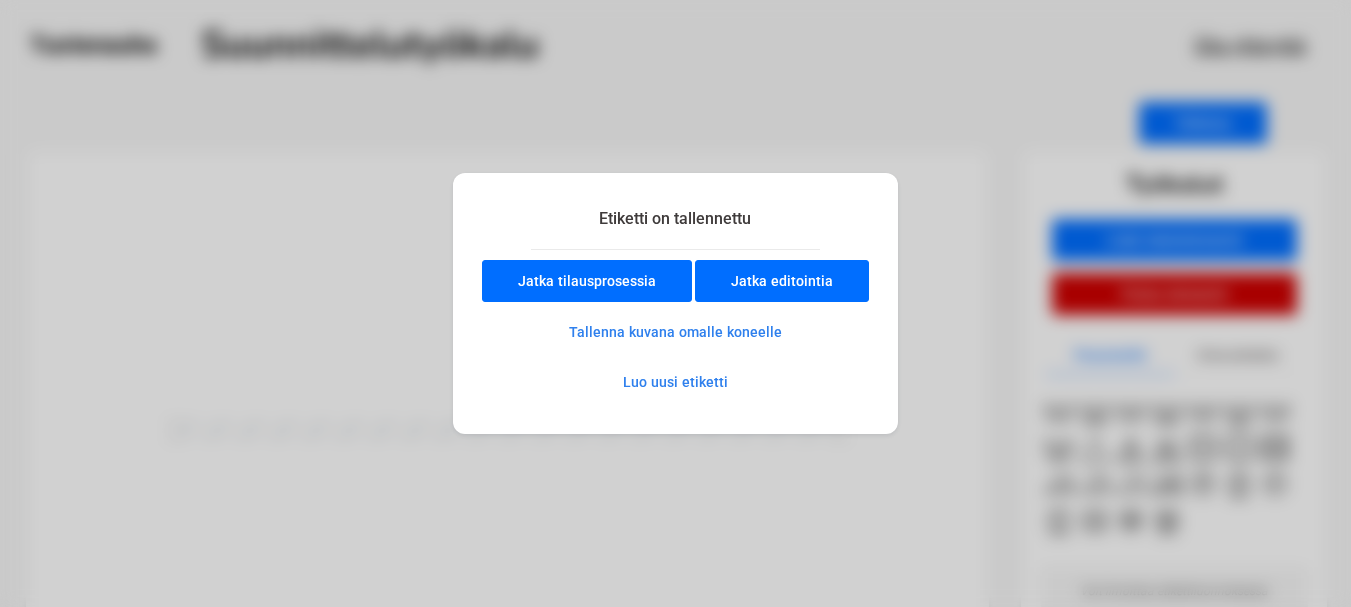 click on "Jatka editointia" at bounding box center [782, 281] 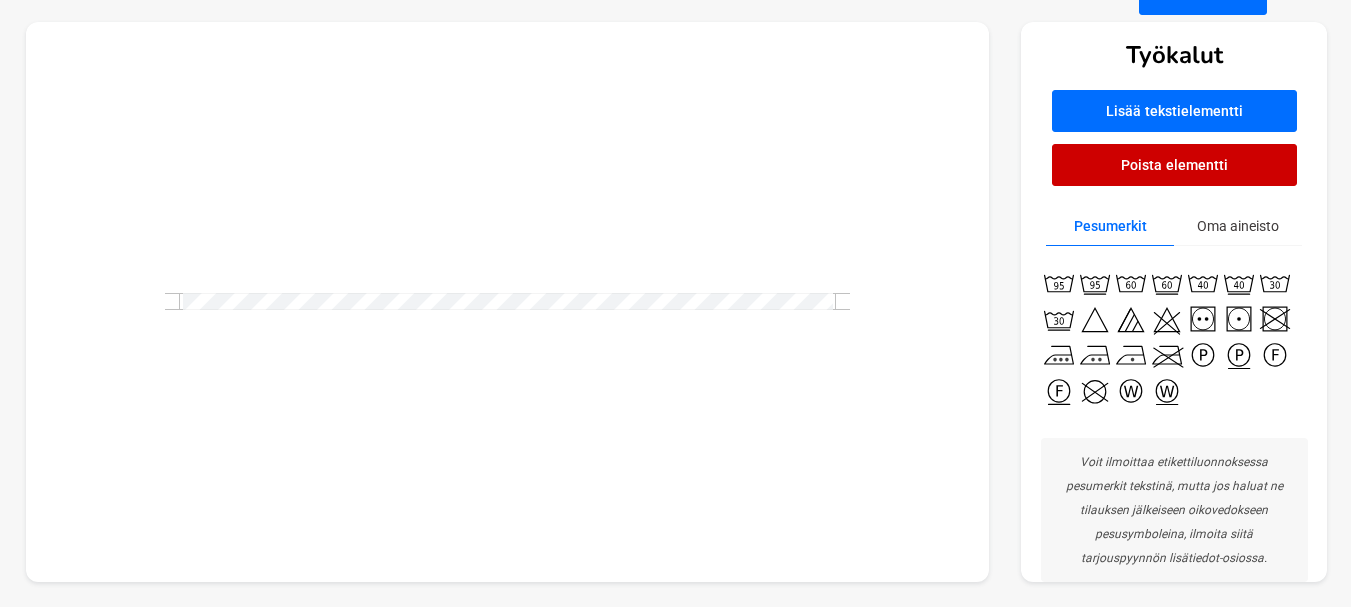 scroll, scrollTop: 0, scrollLeft: 0, axis: both 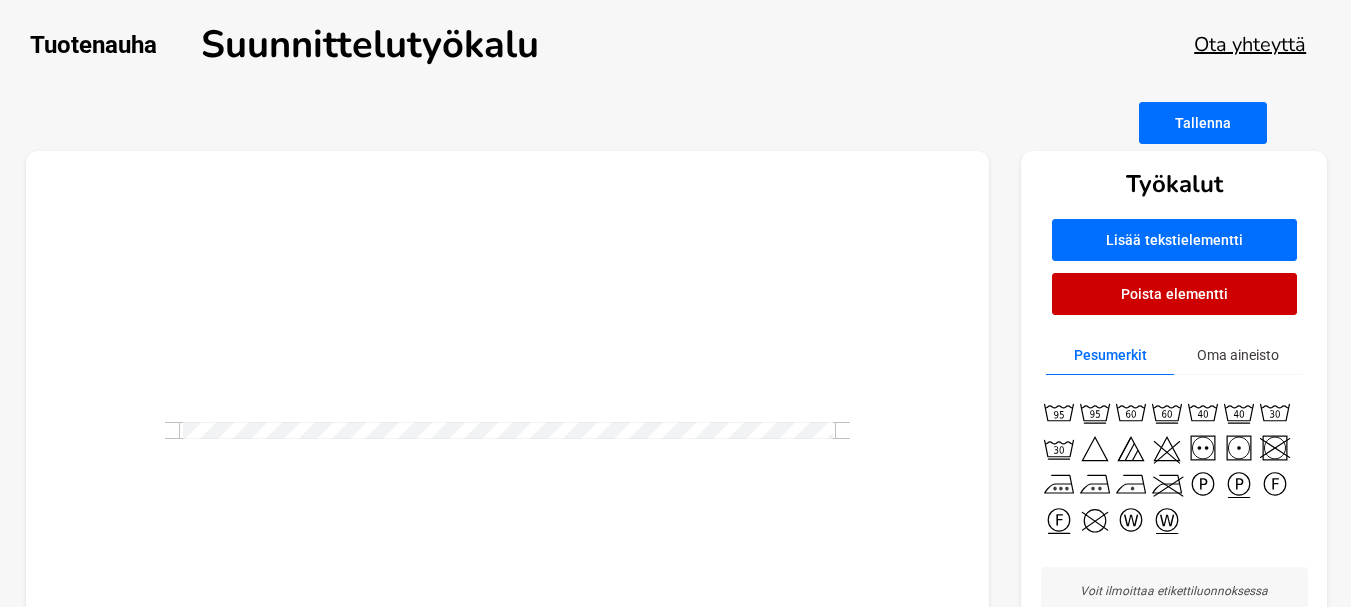 click at bounding box center (507, 430) 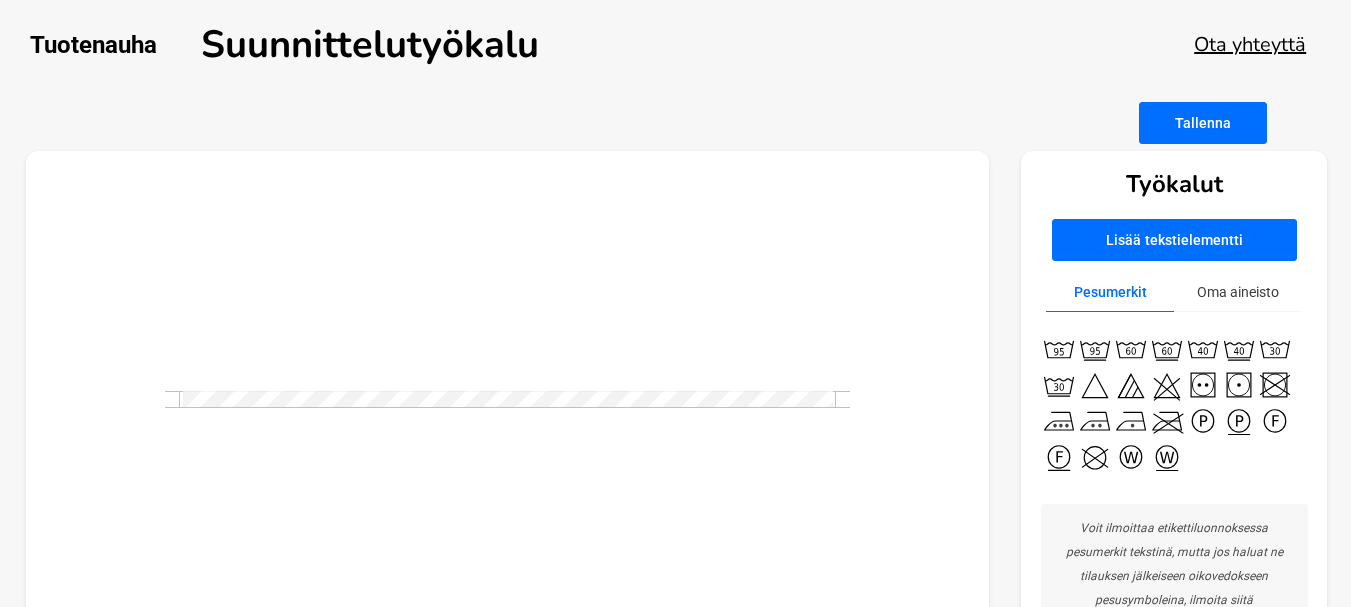 click at bounding box center [508, 400] 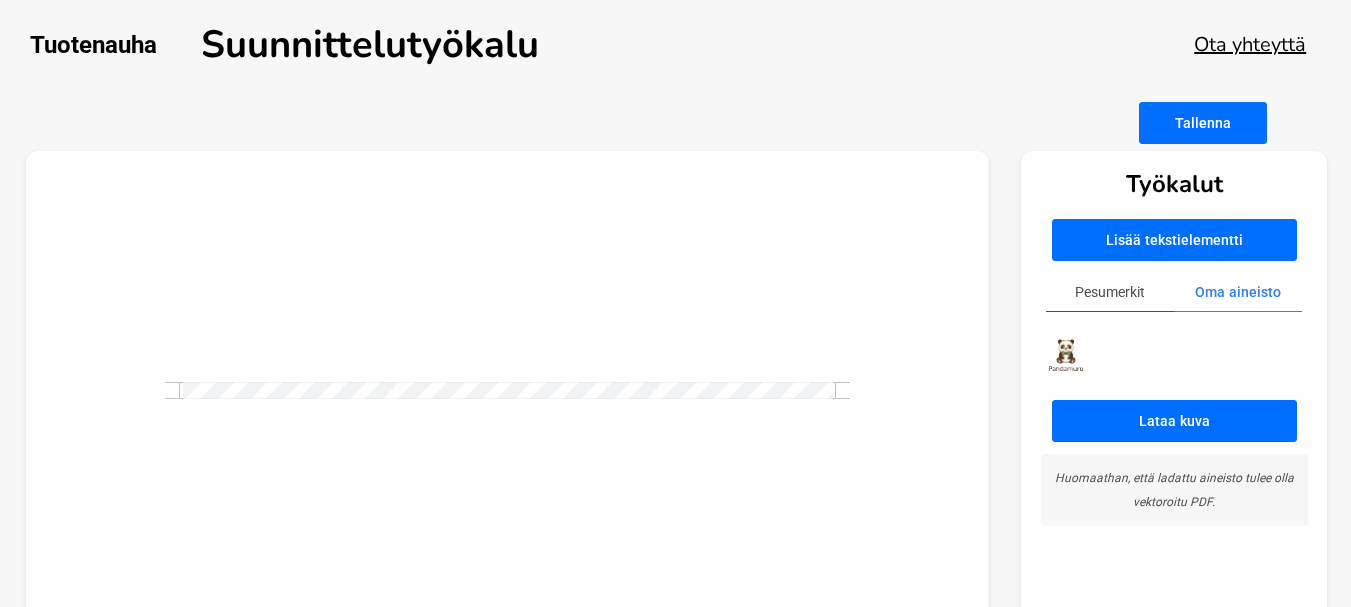 scroll, scrollTop: 49, scrollLeft: 0, axis: vertical 